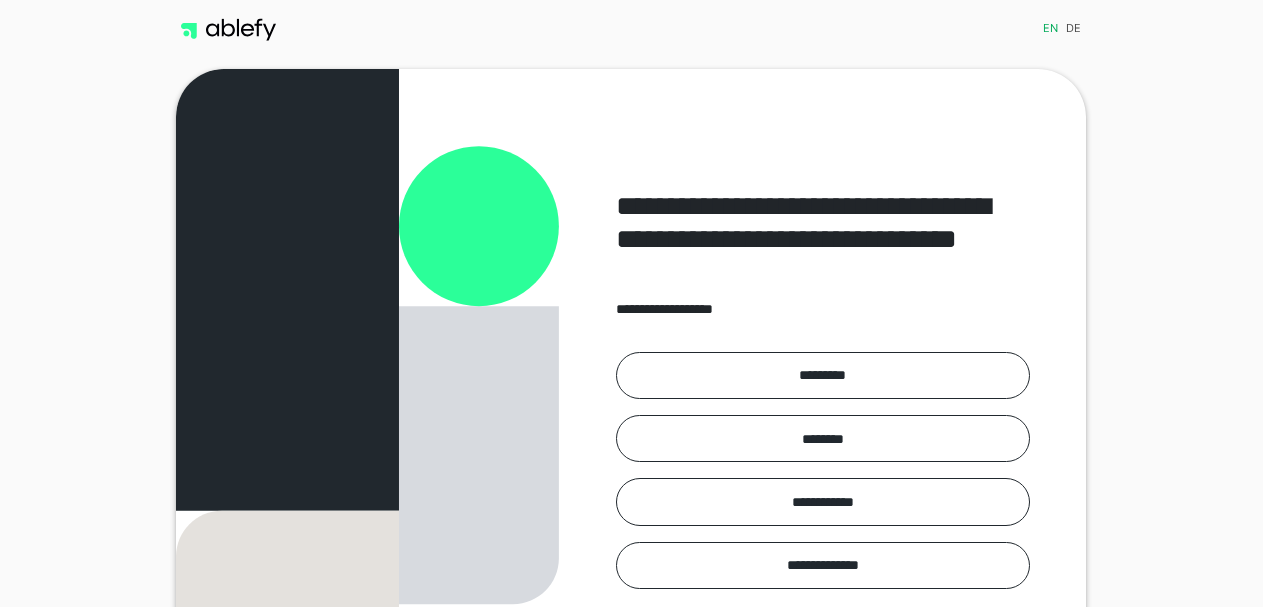 scroll, scrollTop: 0, scrollLeft: 0, axis: both 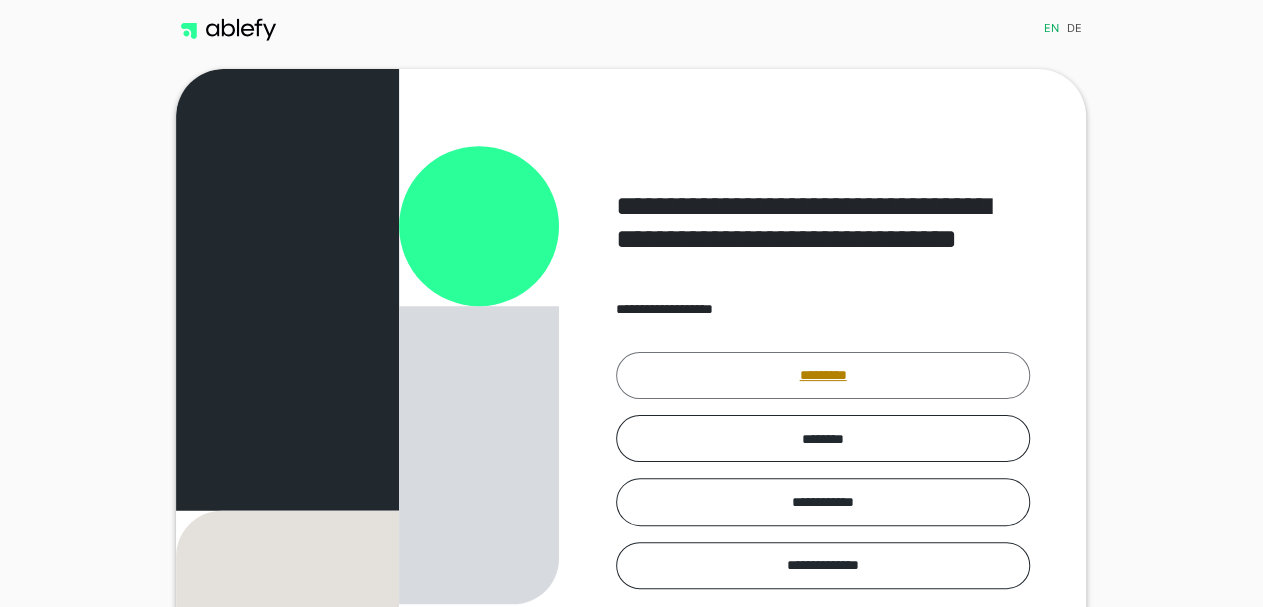 click on "*********" at bounding box center (823, 375) 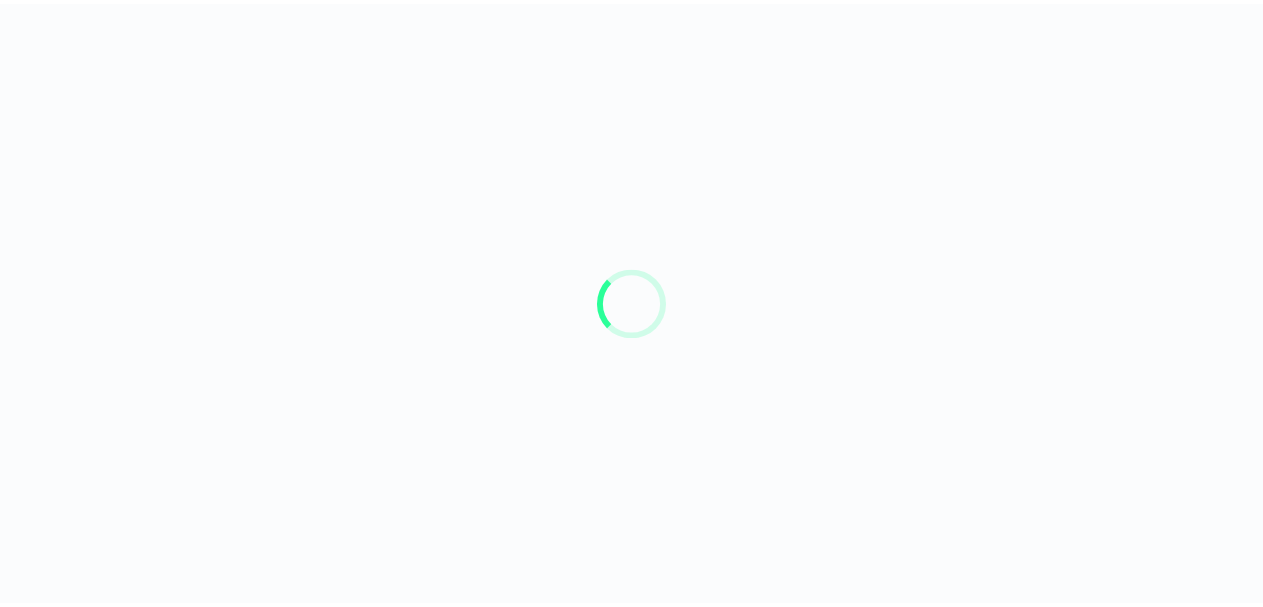 scroll, scrollTop: 0, scrollLeft: 0, axis: both 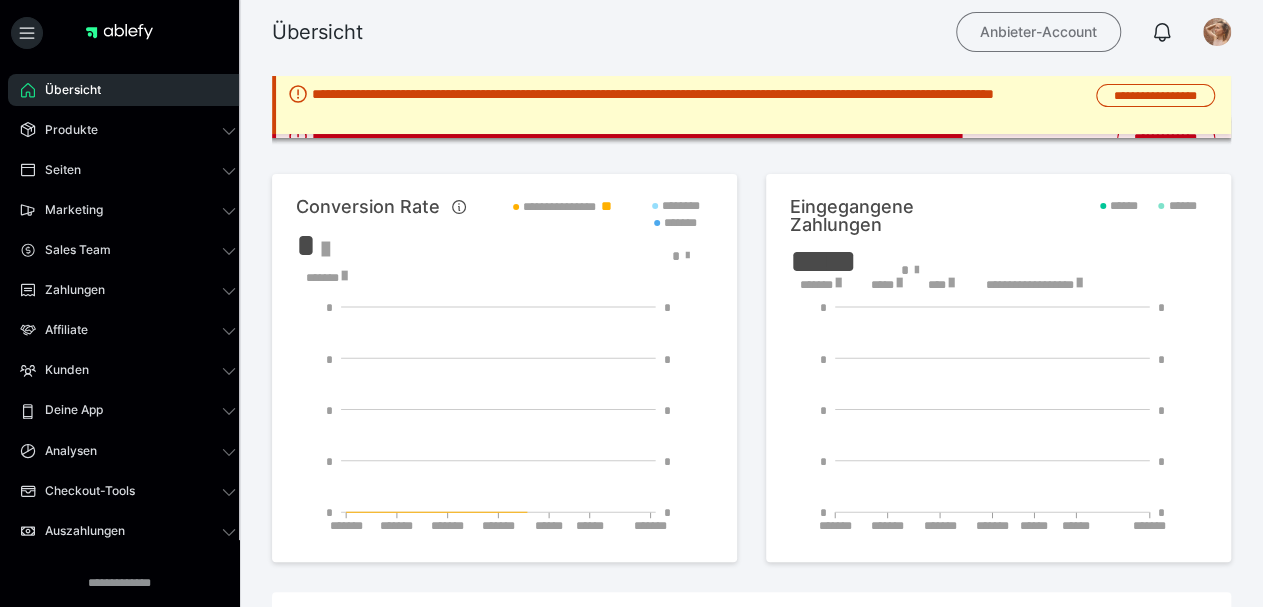 click on "Anbieter-Account" at bounding box center [1038, 32] 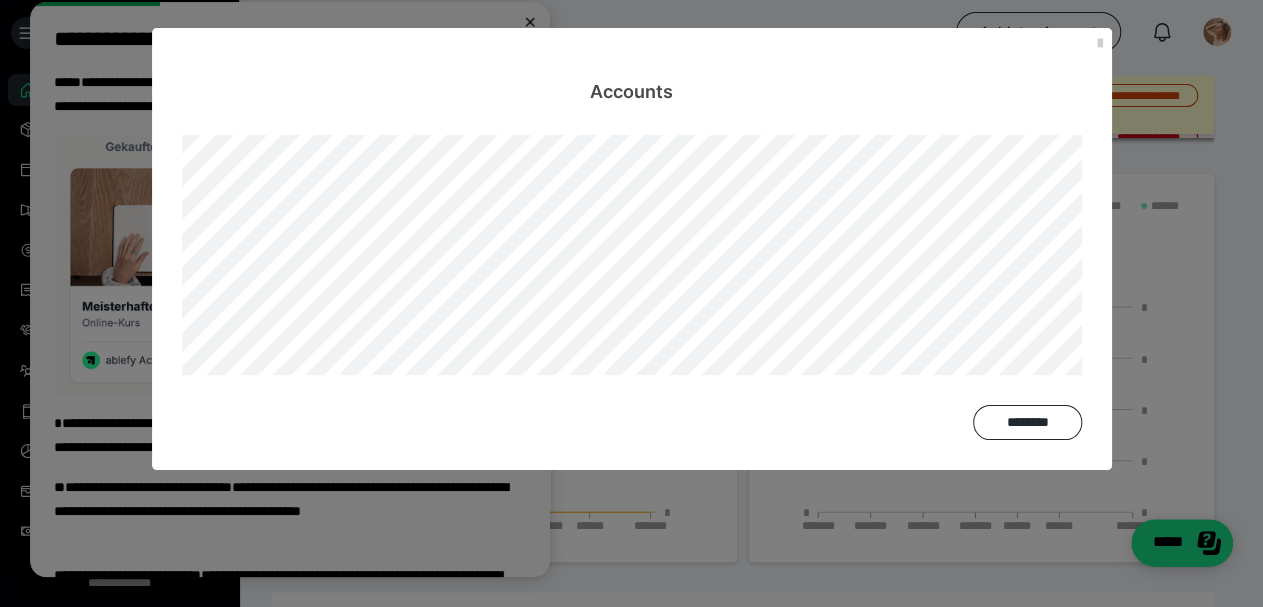 scroll, scrollTop: 0, scrollLeft: 0, axis: both 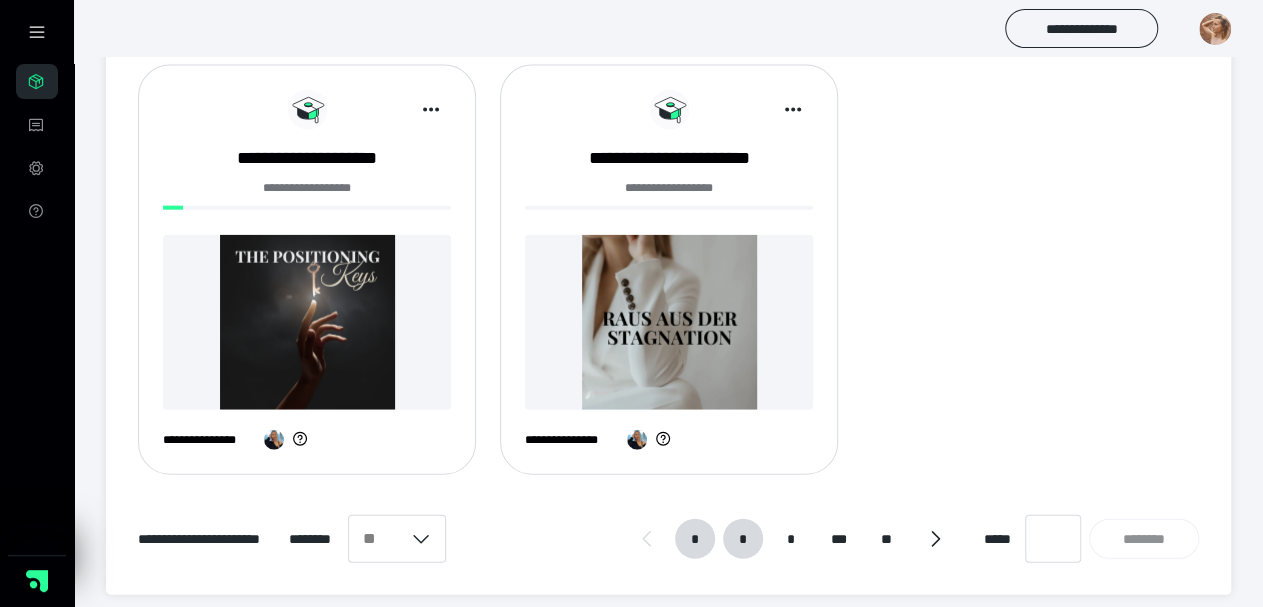 click on "*" at bounding box center (742, 539) 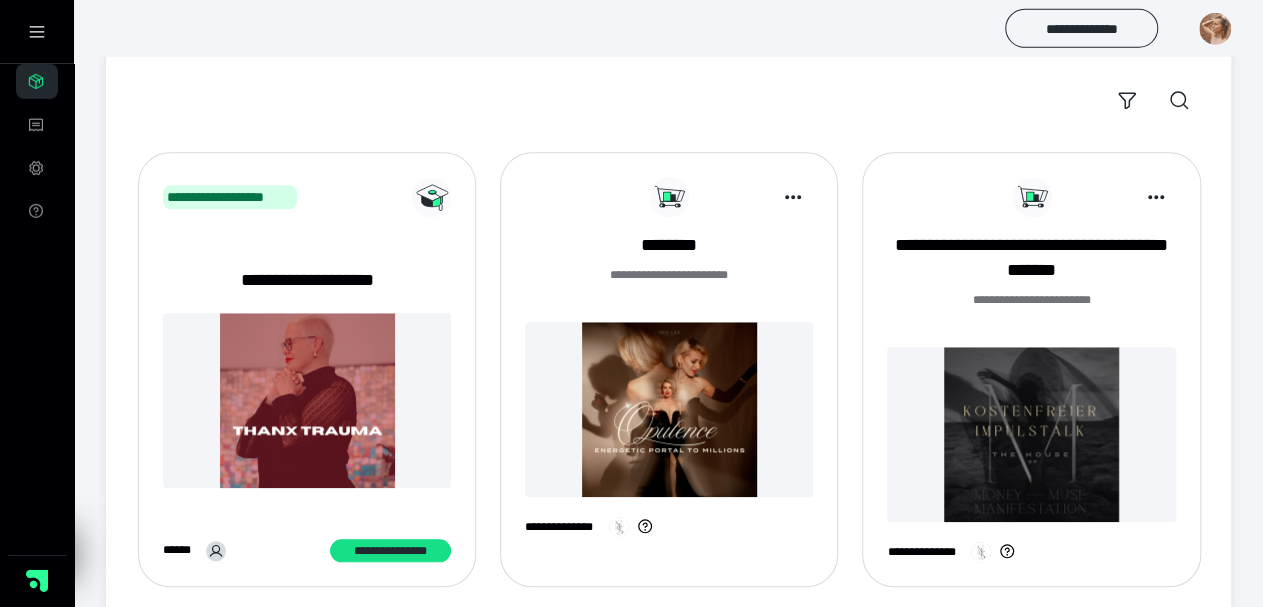 scroll, scrollTop: 800, scrollLeft: 0, axis: vertical 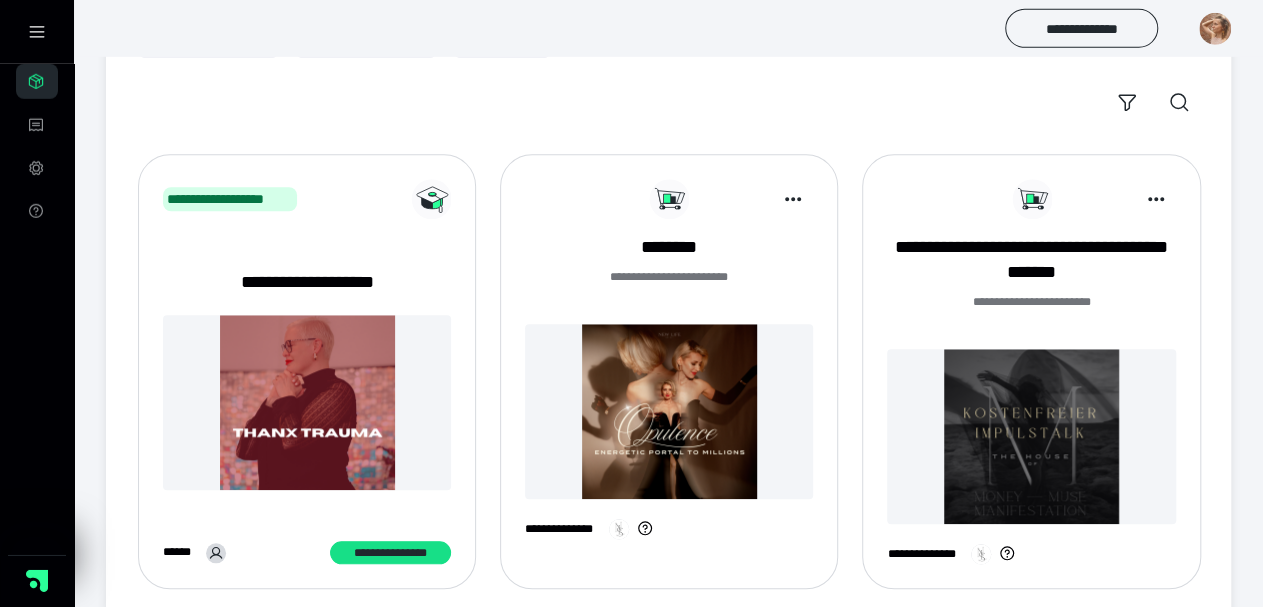 click at bounding box center [307, 402] 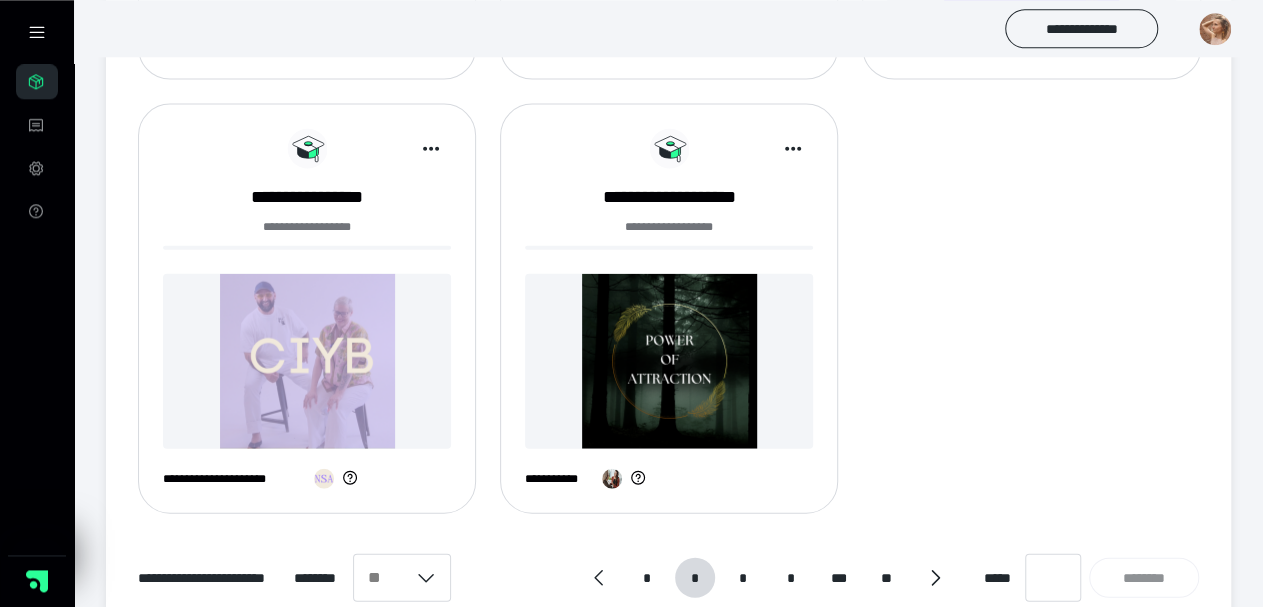 scroll, scrollTop: 2242, scrollLeft: 0, axis: vertical 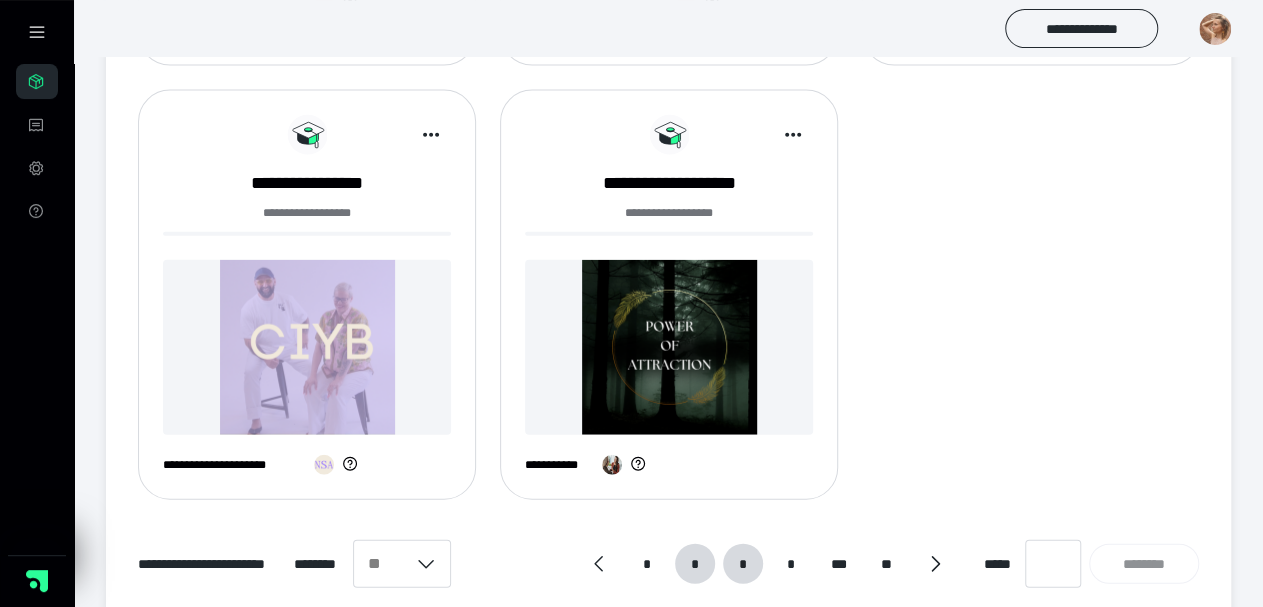 click on "*" at bounding box center [743, 564] 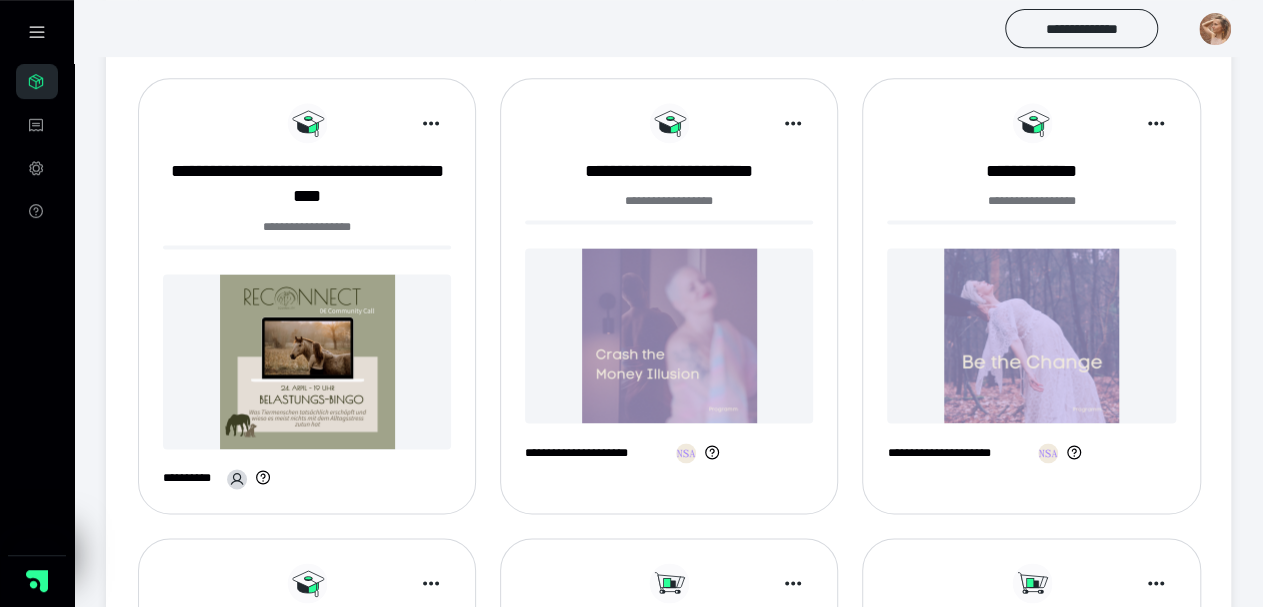 scroll, scrollTop: 1312, scrollLeft: 0, axis: vertical 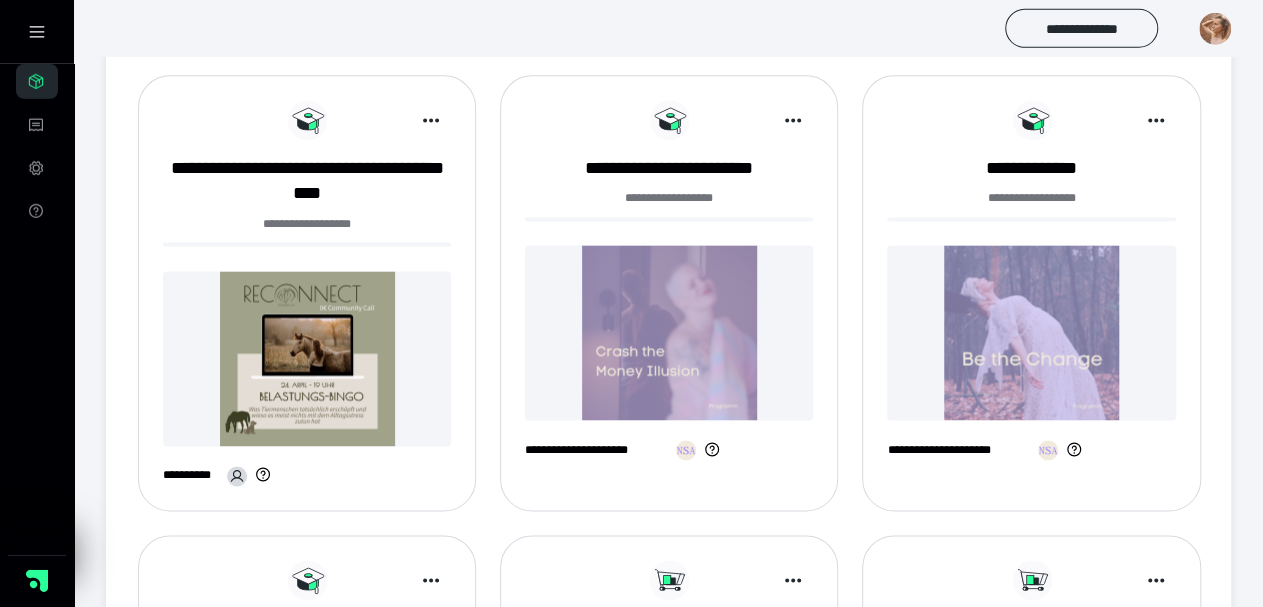 click at bounding box center [1031, 333] 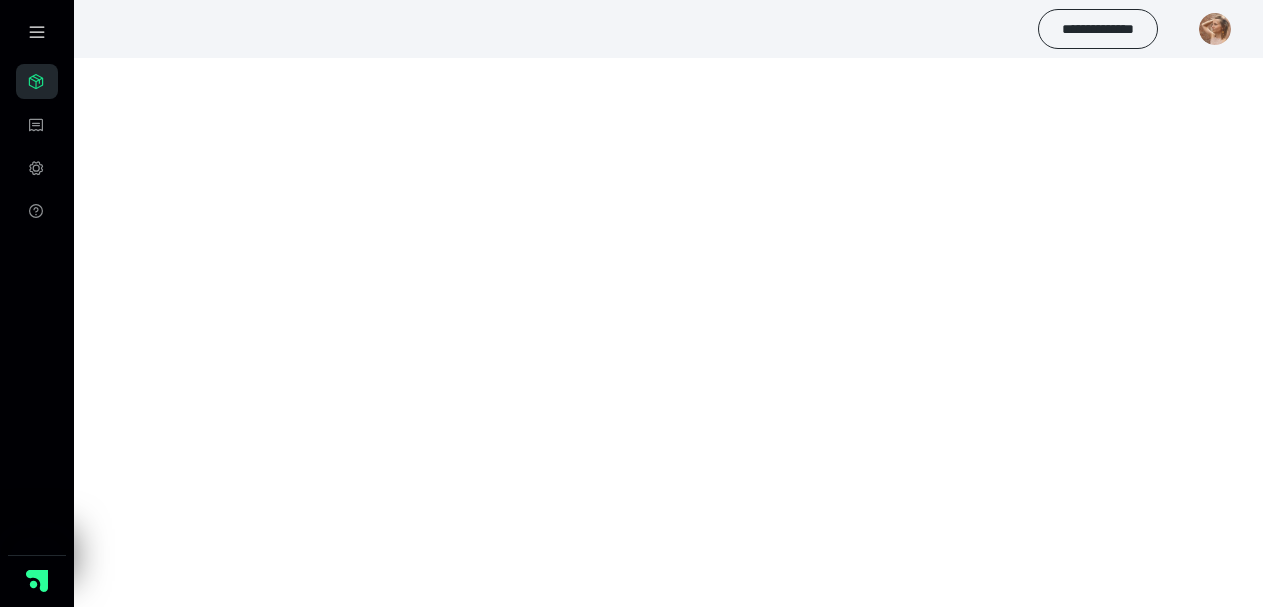 scroll, scrollTop: 0, scrollLeft: 0, axis: both 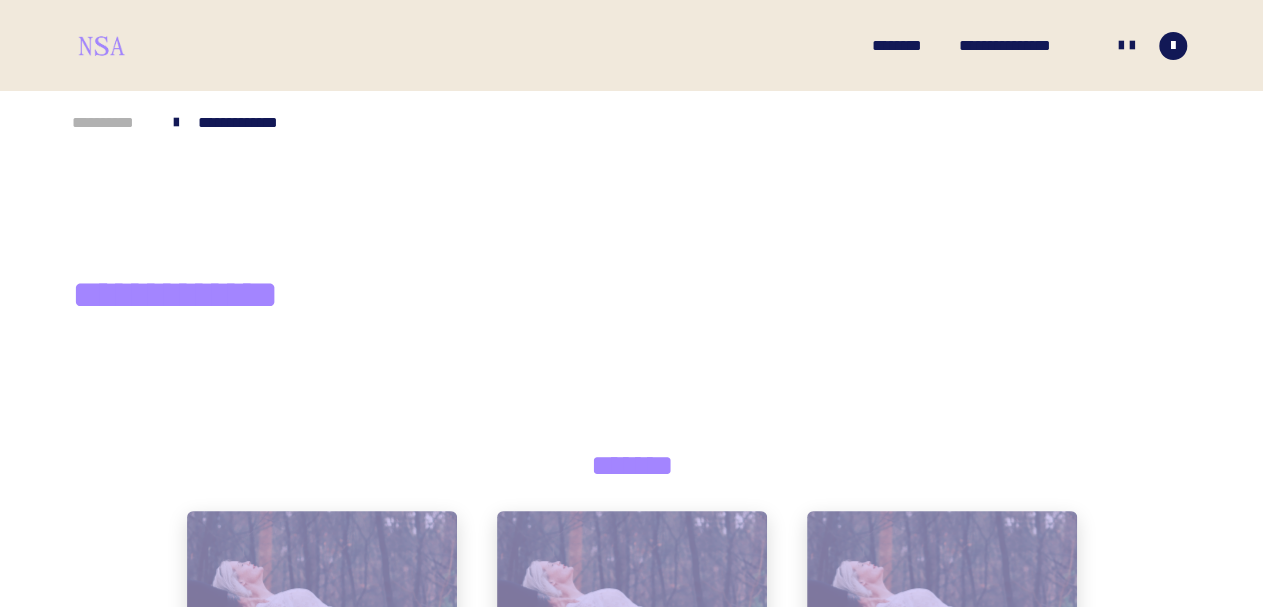 click on "**********" at bounding box center (113, 123) 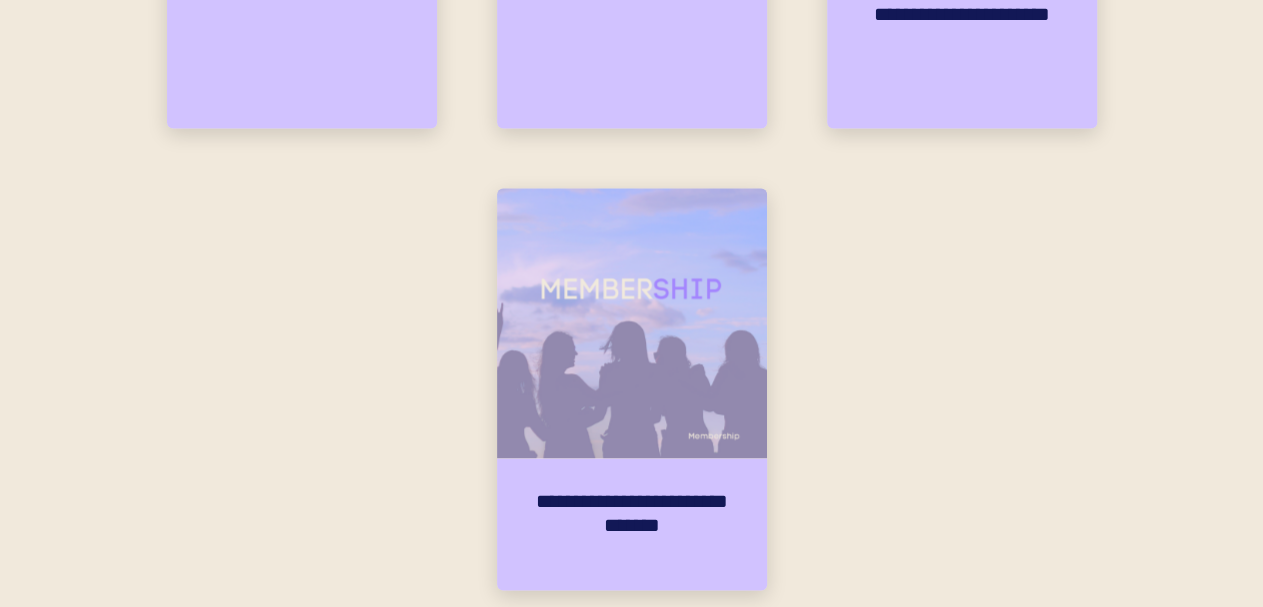 scroll, scrollTop: 1479, scrollLeft: 0, axis: vertical 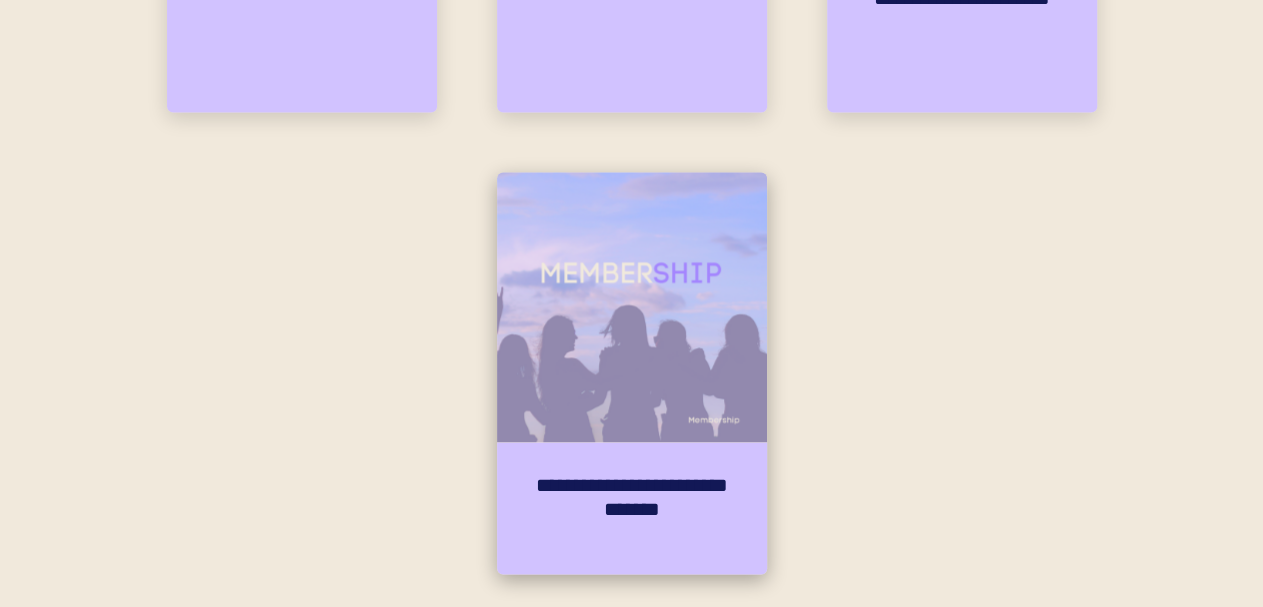 click at bounding box center [632, 308] 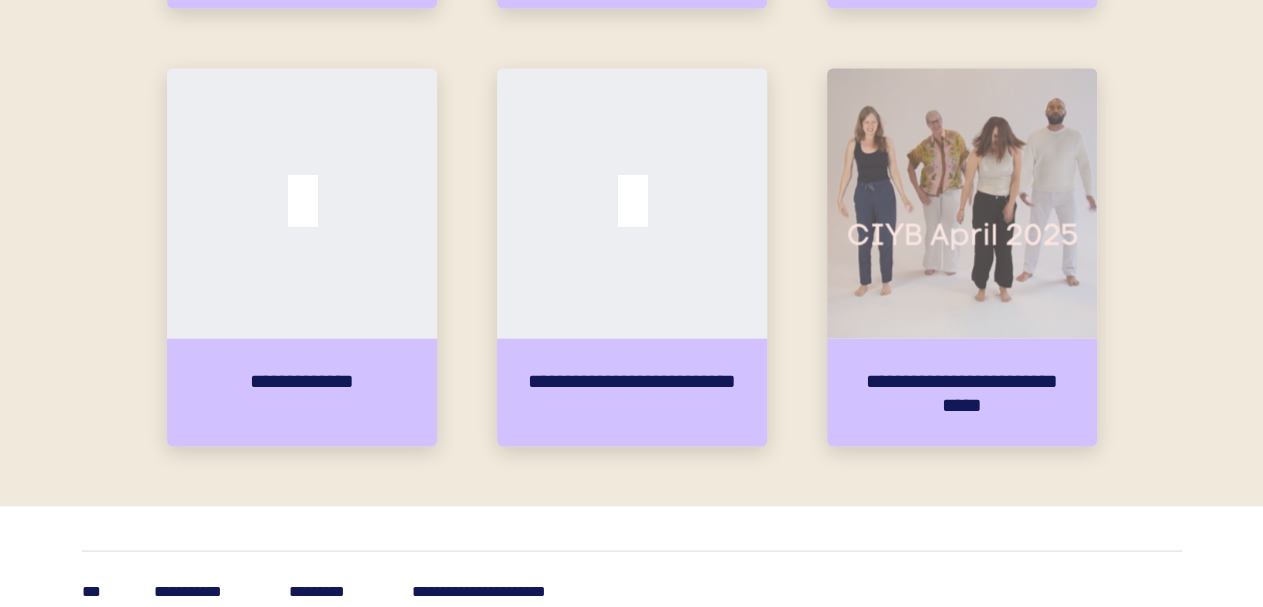 scroll, scrollTop: 1610, scrollLeft: 0, axis: vertical 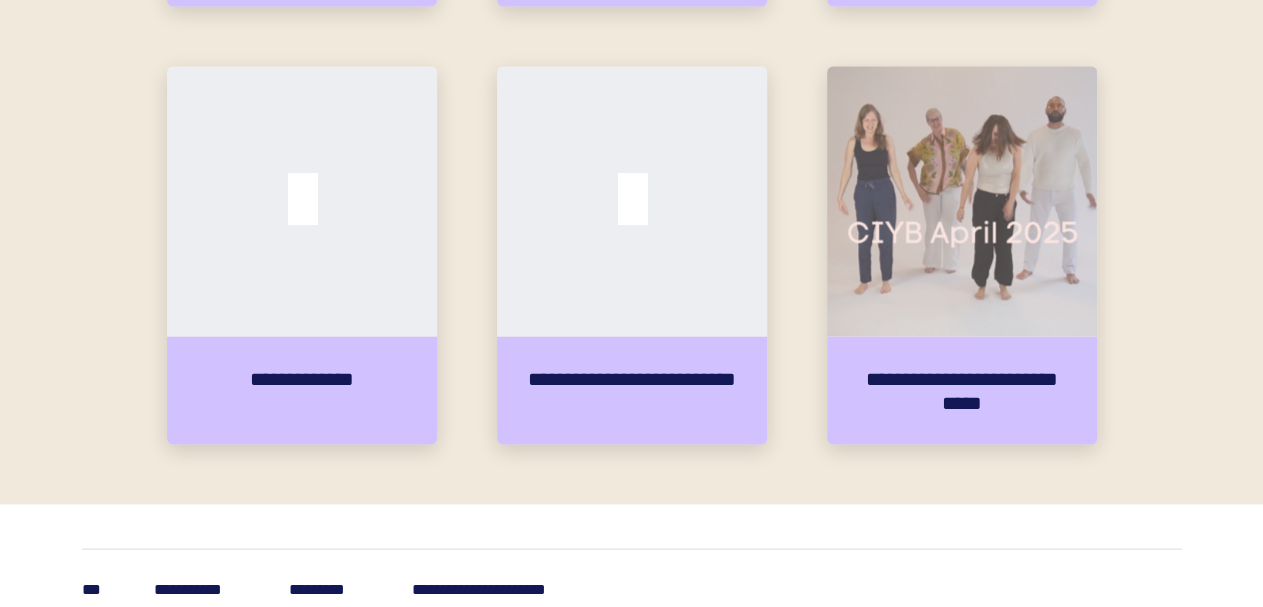 click at bounding box center [302, 201] 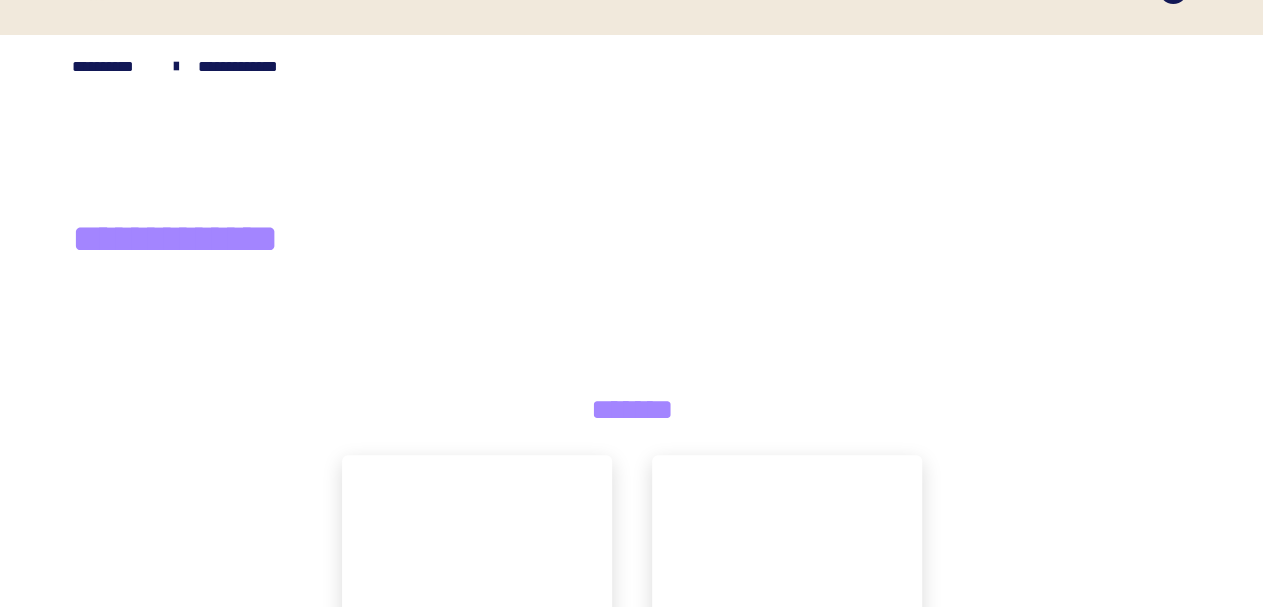 scroll, scrollTop: 386, scrollLeft: 0, axis: vertical 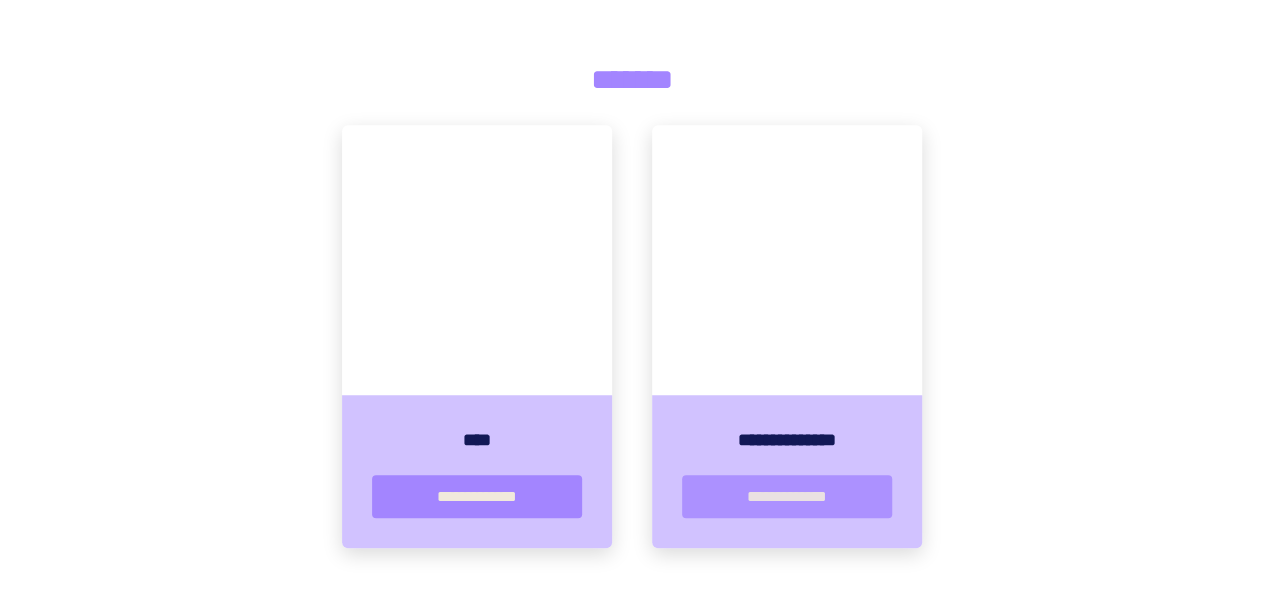 click on "**********" at bounding box center (787, 496) 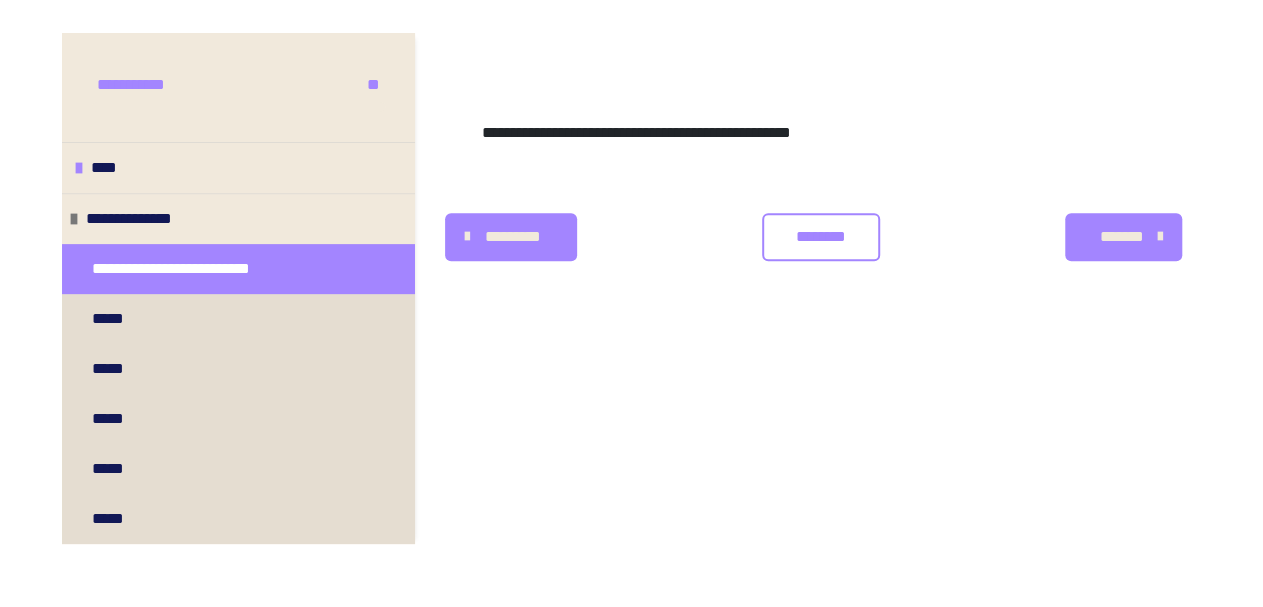 scroll, scrollTop: 322, scrollLeft: 0, axis: vertical 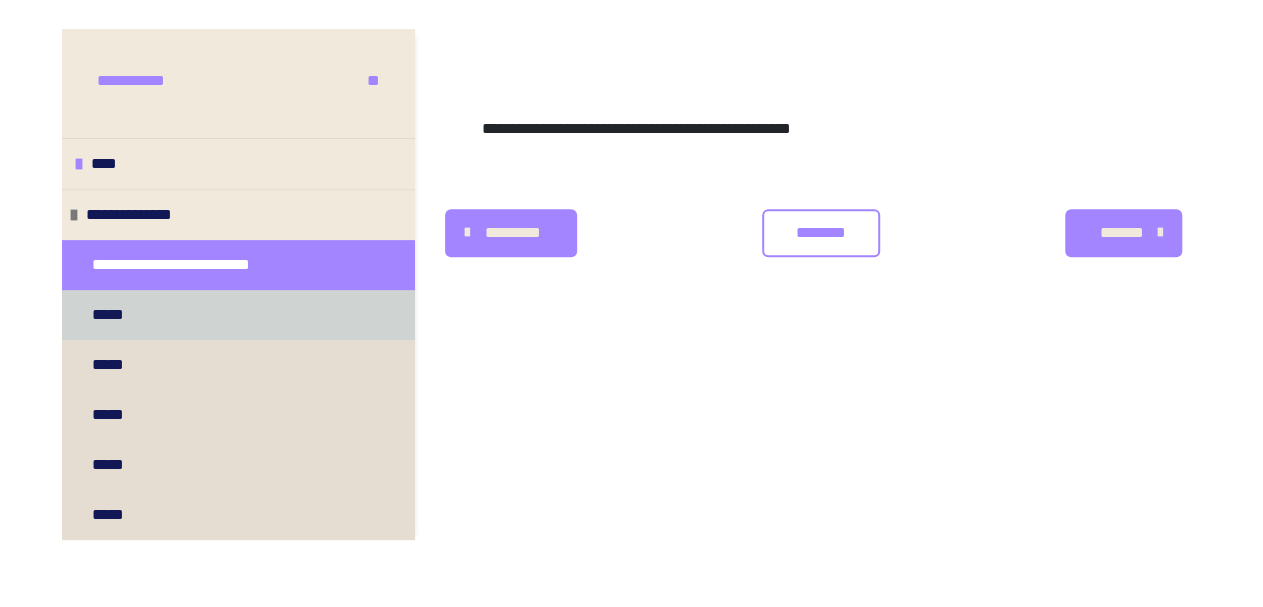 click on "*****" at bounding box center [238, 315] 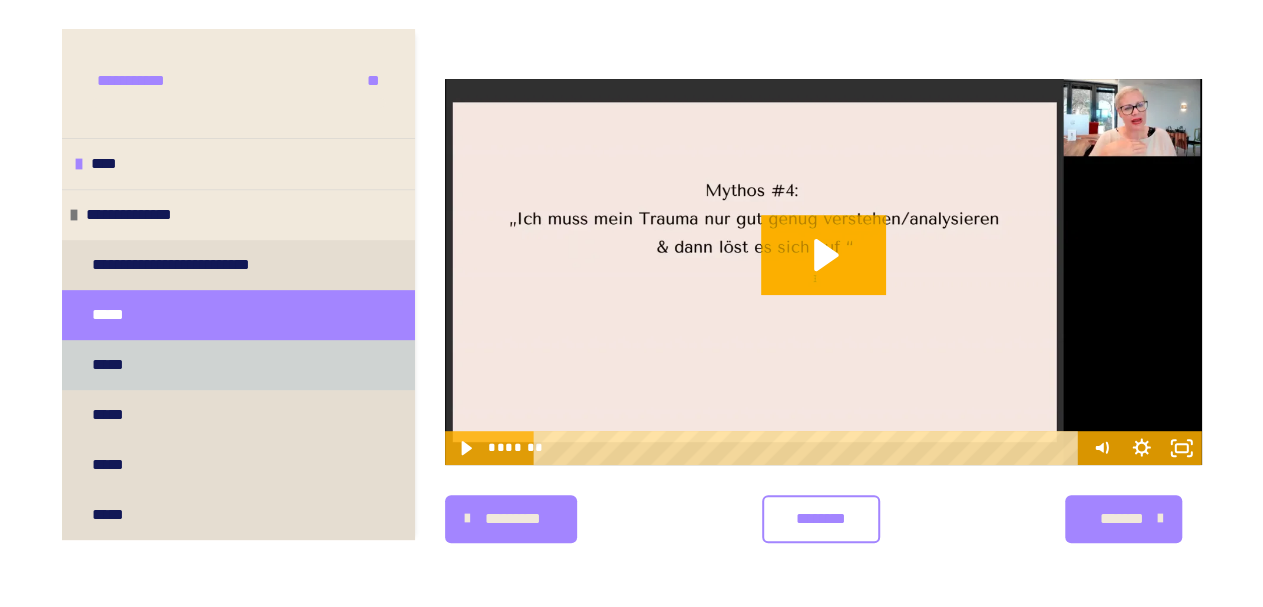 click on "*****" at bounding box center [238, 365] 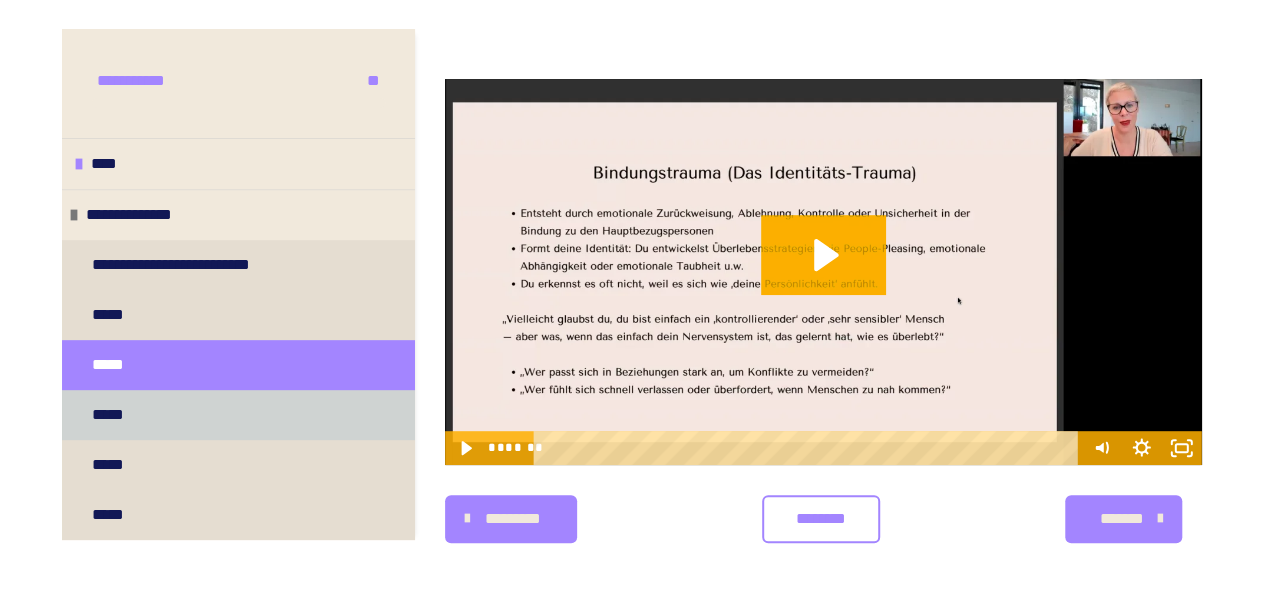 click on "*****" at bounding box center (238, 415) 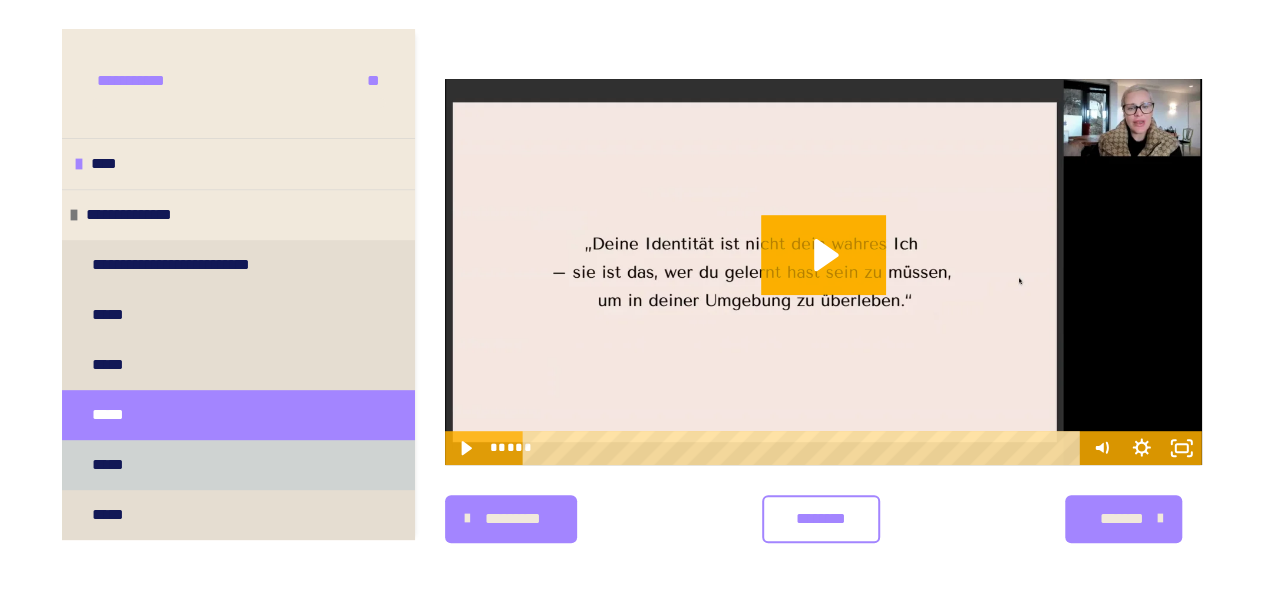 click on "*****" at bounding box center [238, 465] 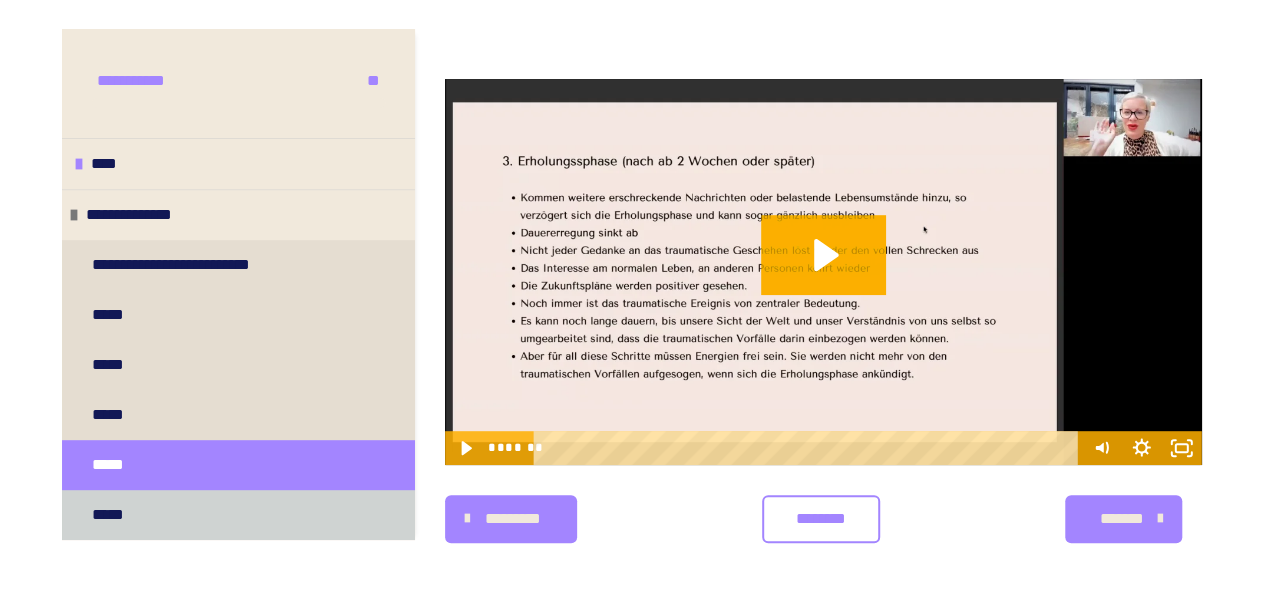 click on "*****" at bounding box center (238, 515) 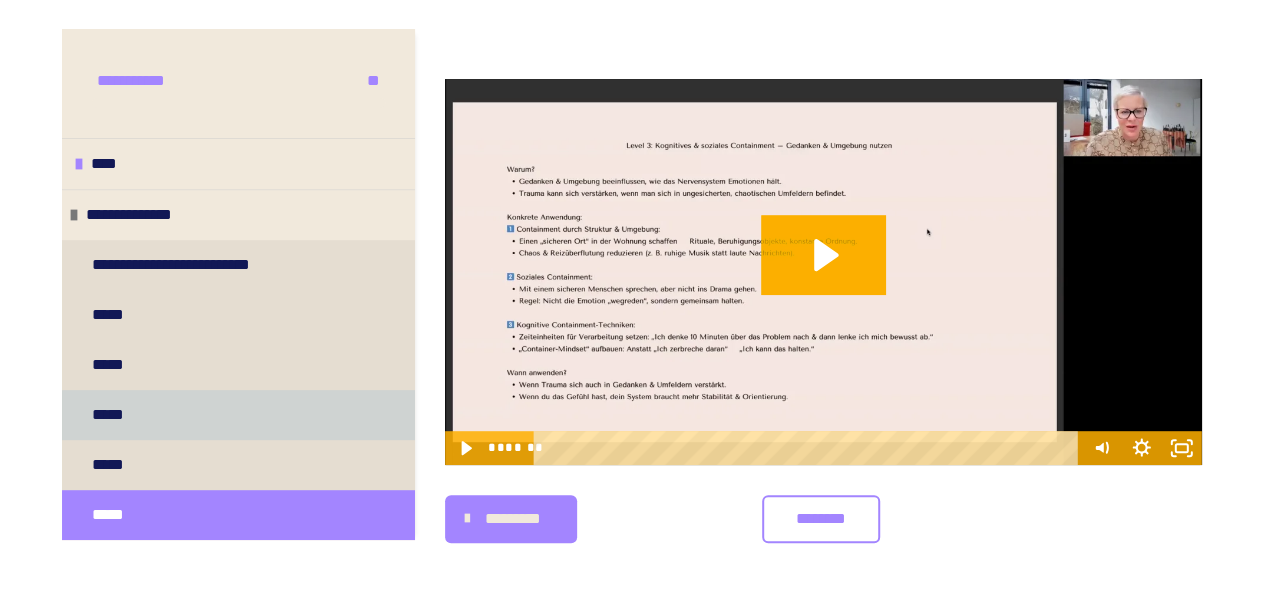 click on "*****" at bounding box center [238, 415] 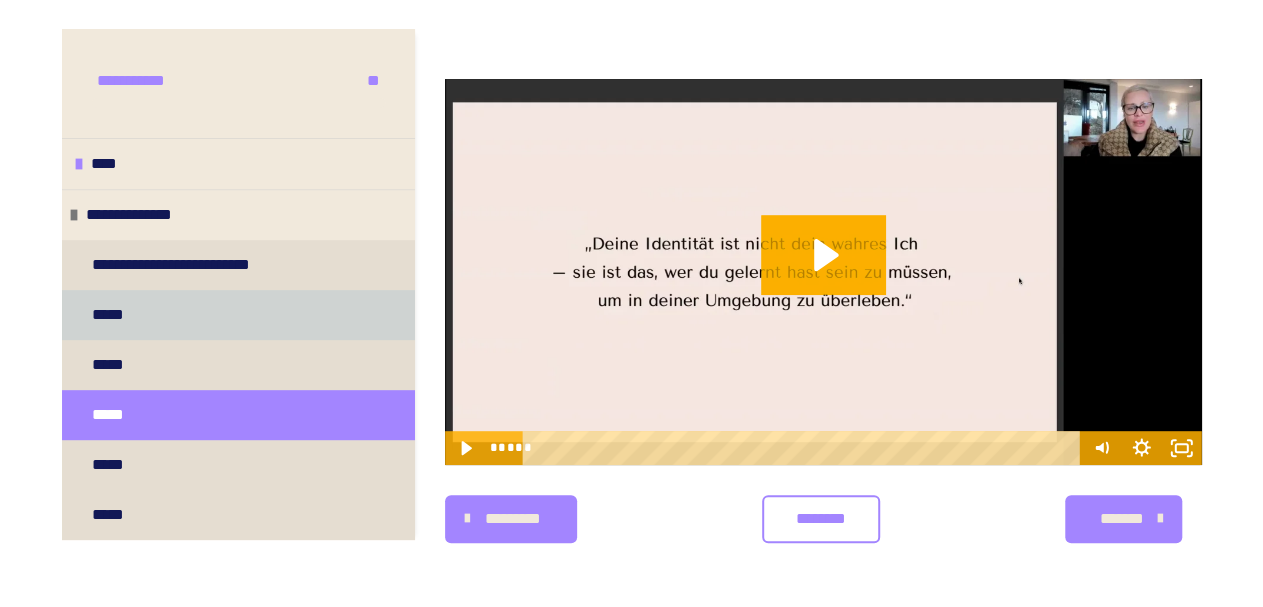 click on "*****" at bounding box center [238, 315] 